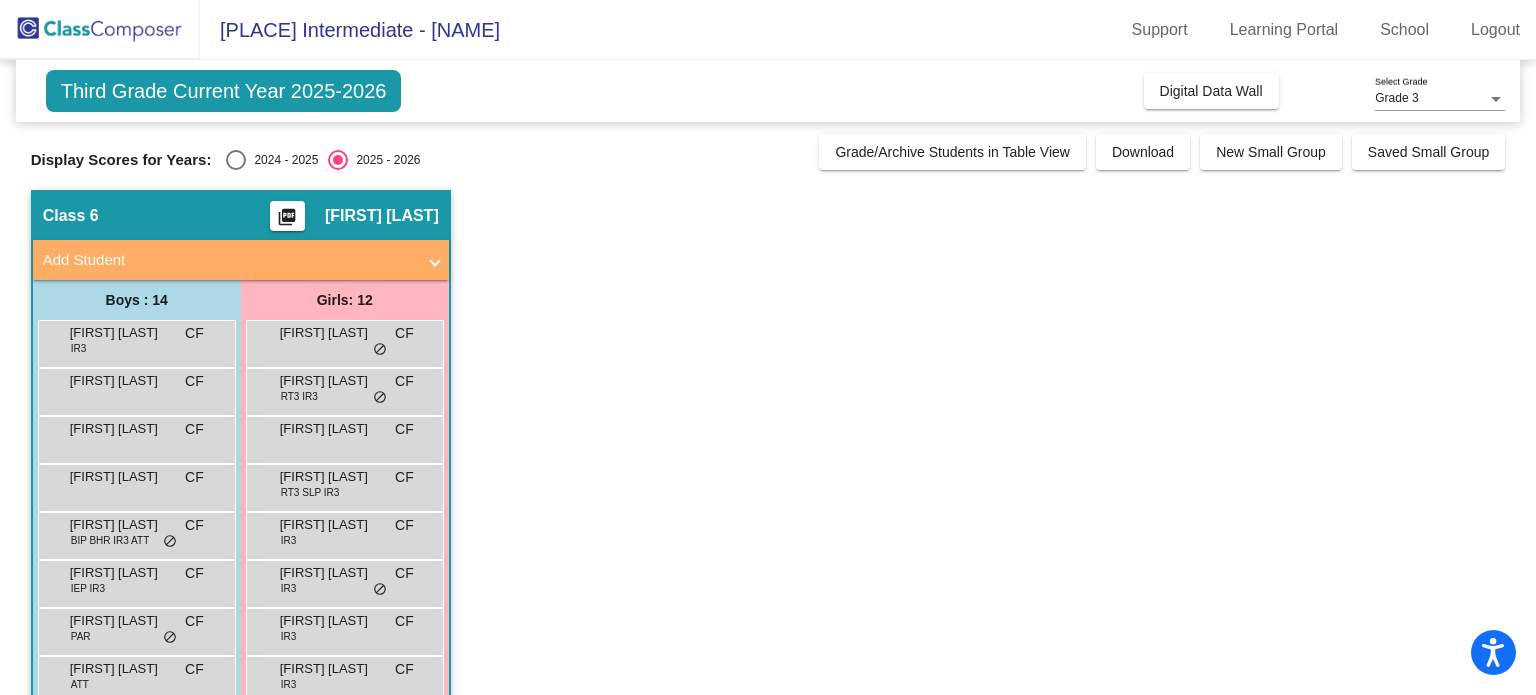 scroll, scrollTop: 0, scrollLeft: 0, axis: both 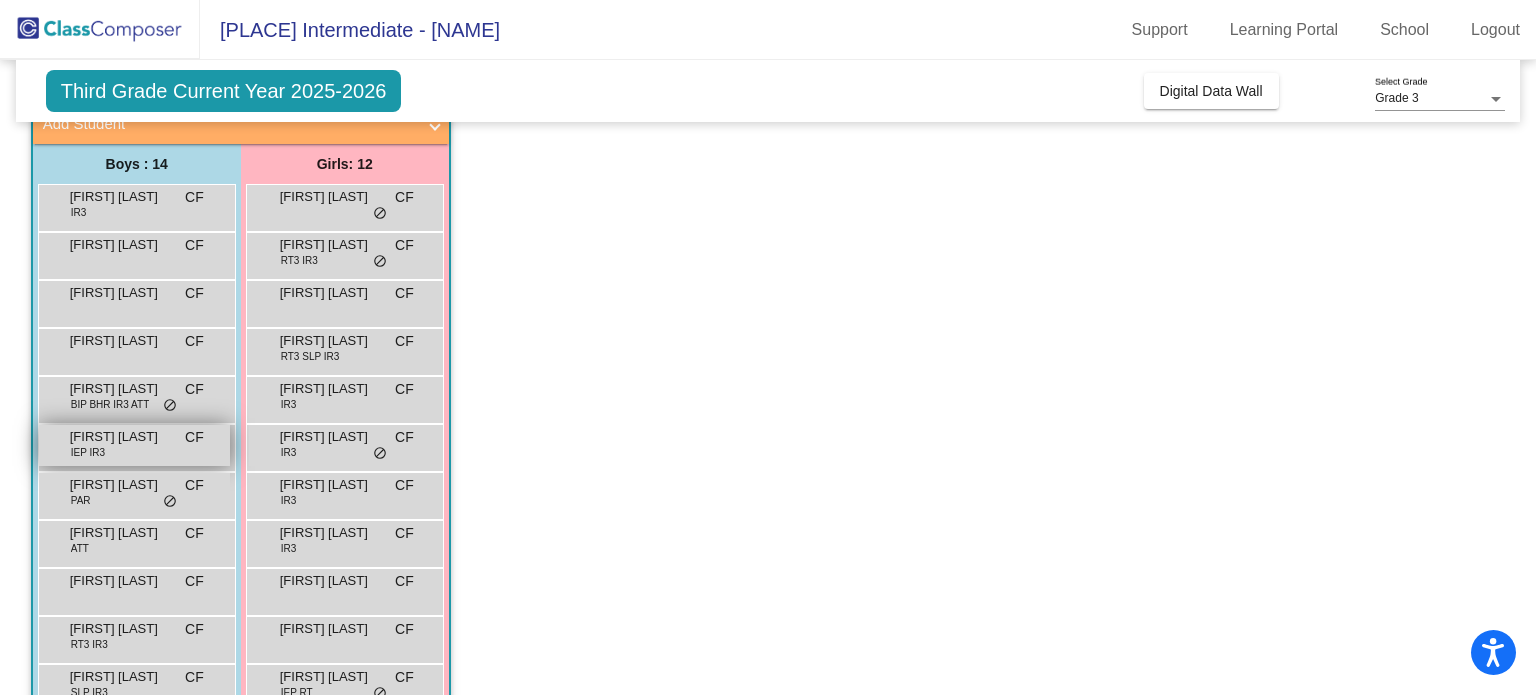 click on "Christopher Waterman" at bounding box center [120, 437] 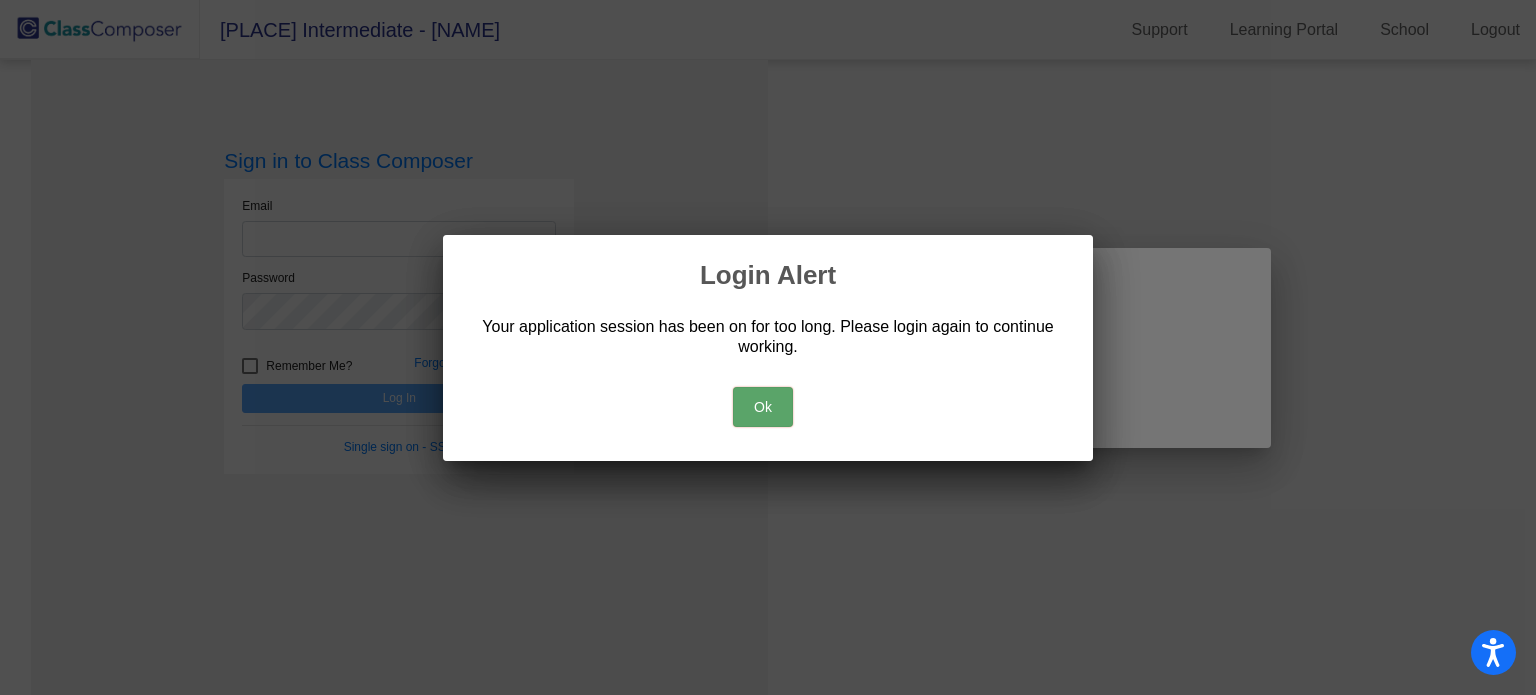scroll, scrollTop: 0, scrollLeft: 0, axis: both 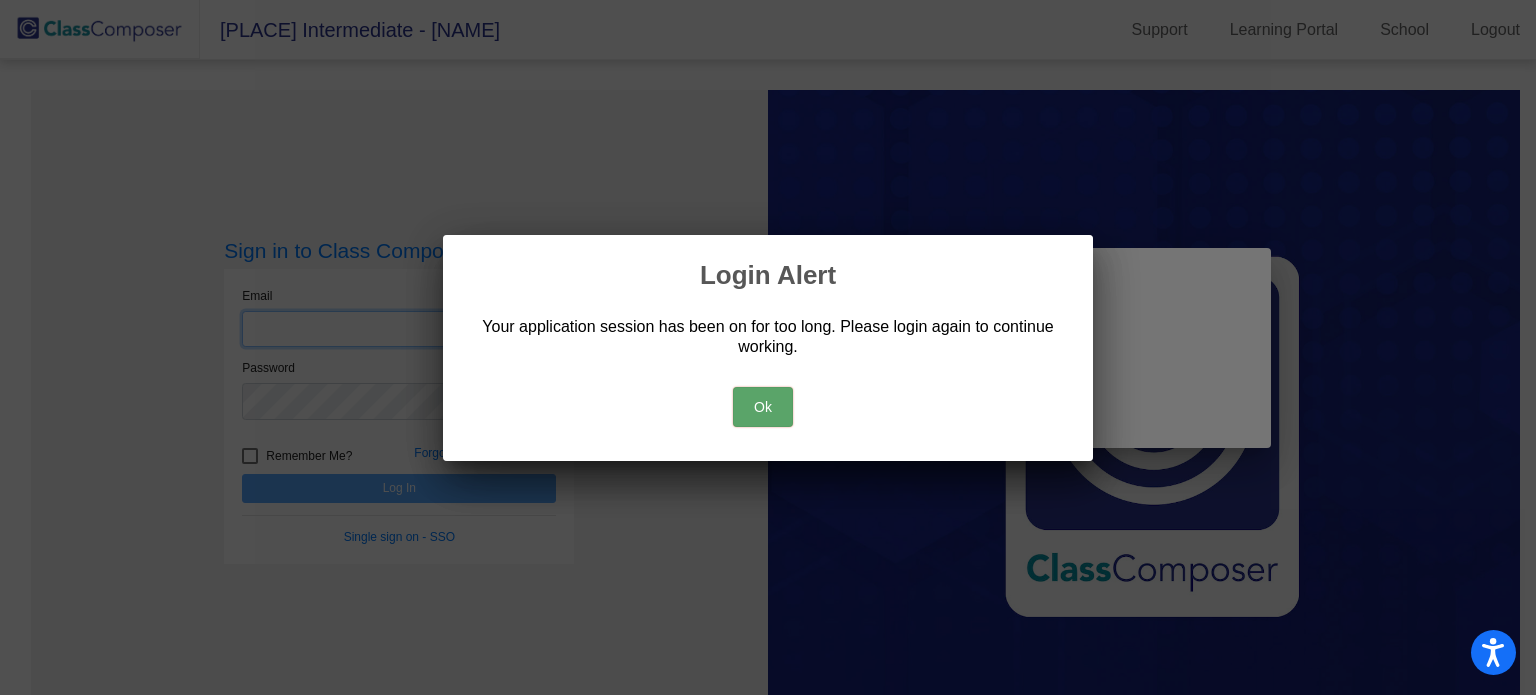 type 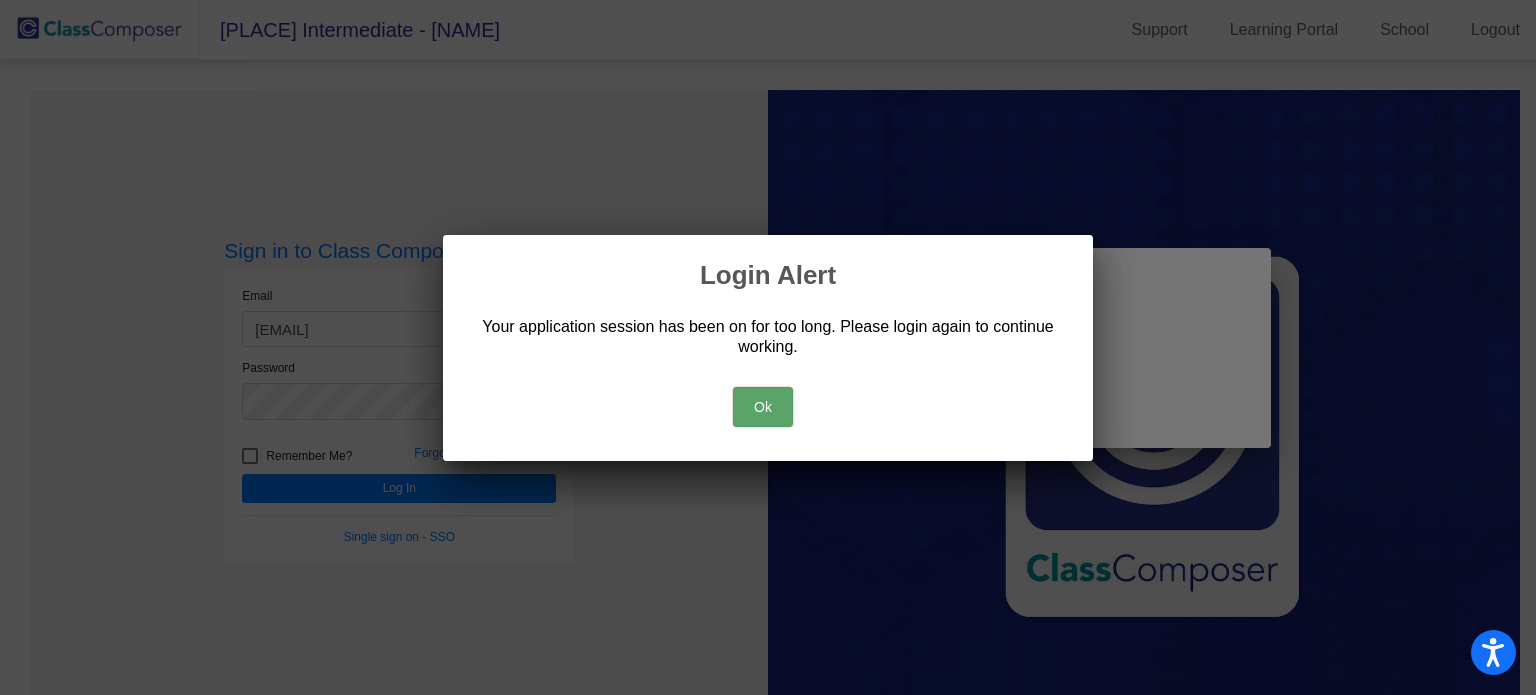 click on "Ok" at bounding box center [763, 407] 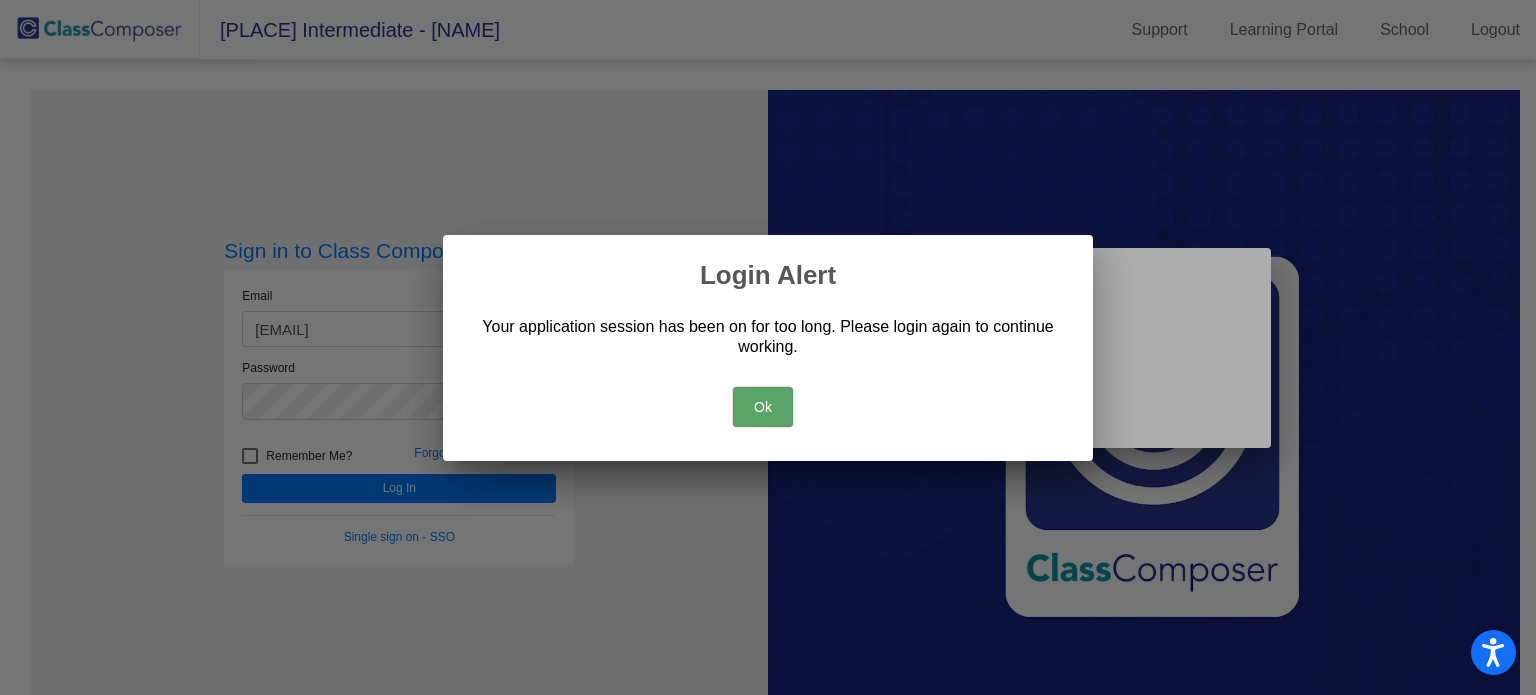 click on "Ok" at bounding box center [763, 407] 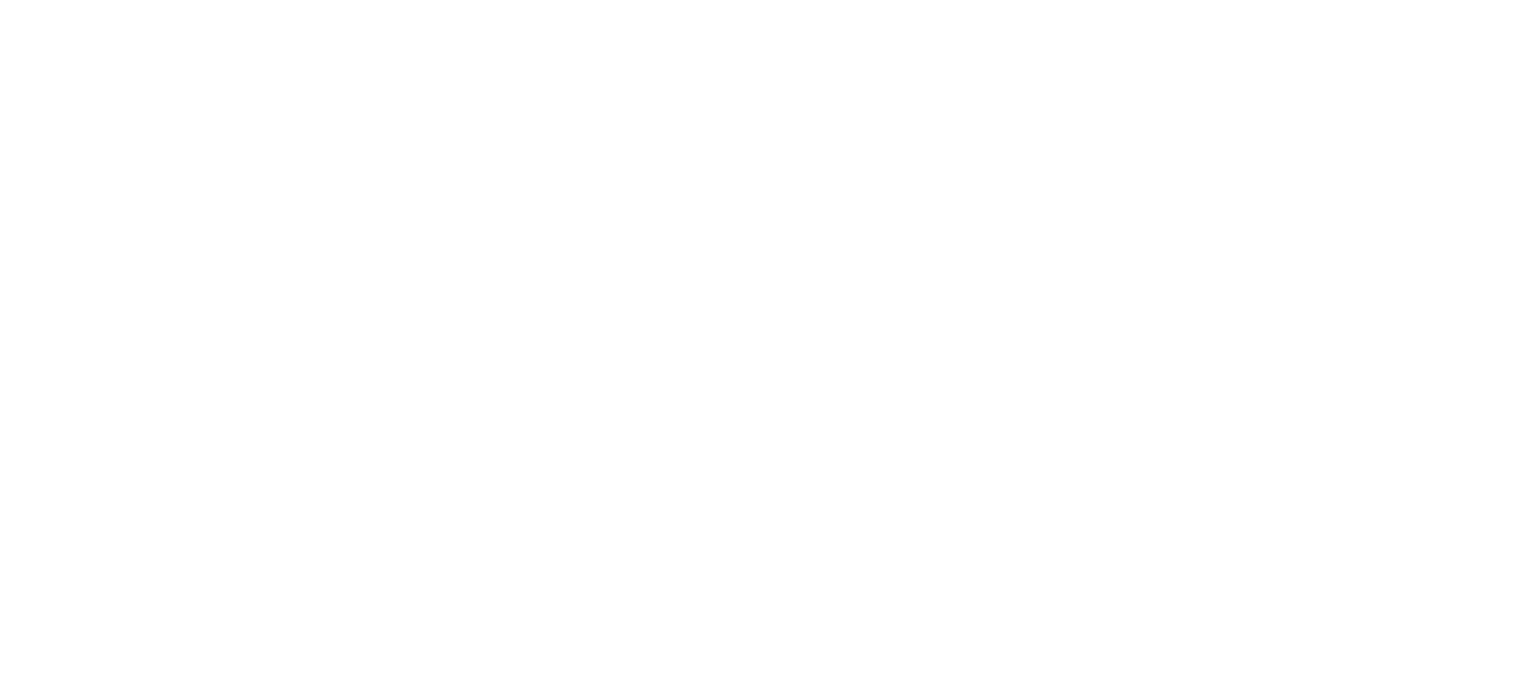 scroll, scrollTop: 0, scrollLeft: 0, axis: both 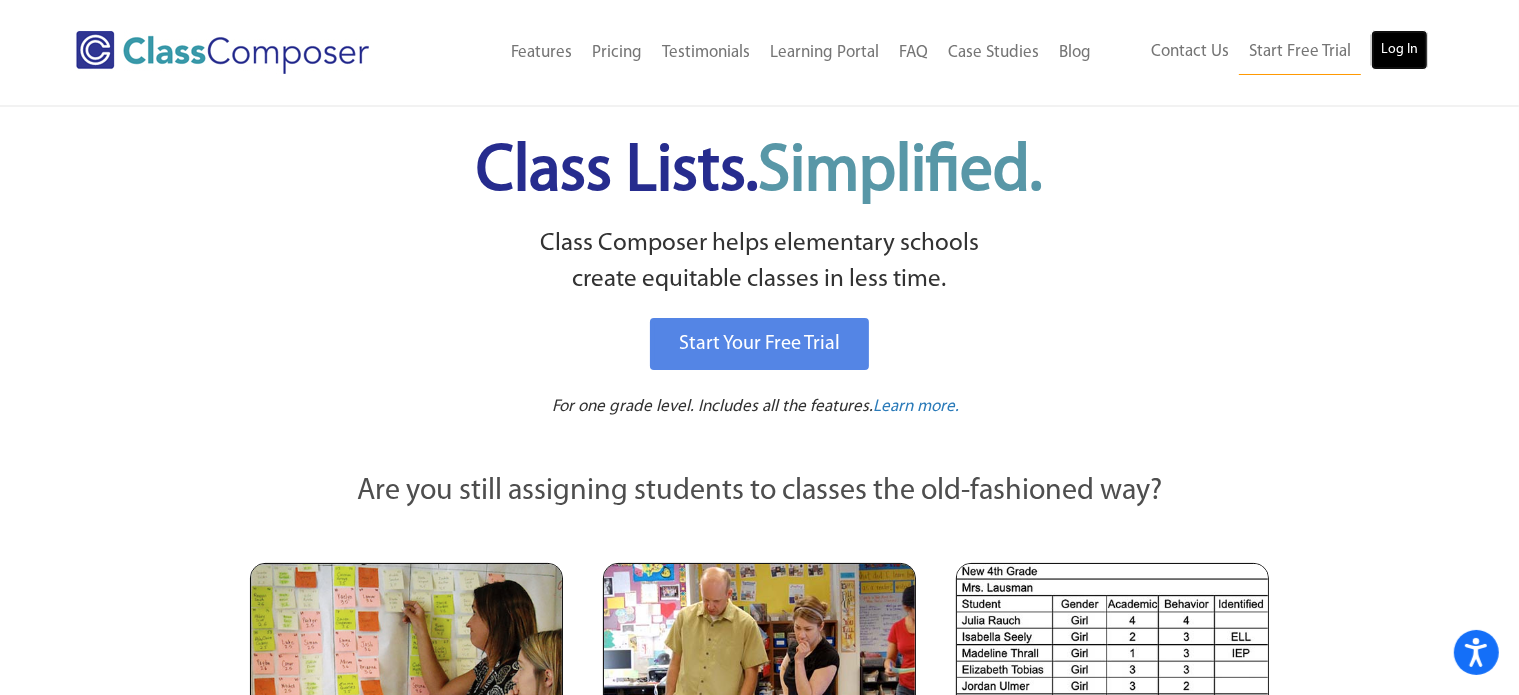 click on "Log In" at bounding box center [1399, 50] 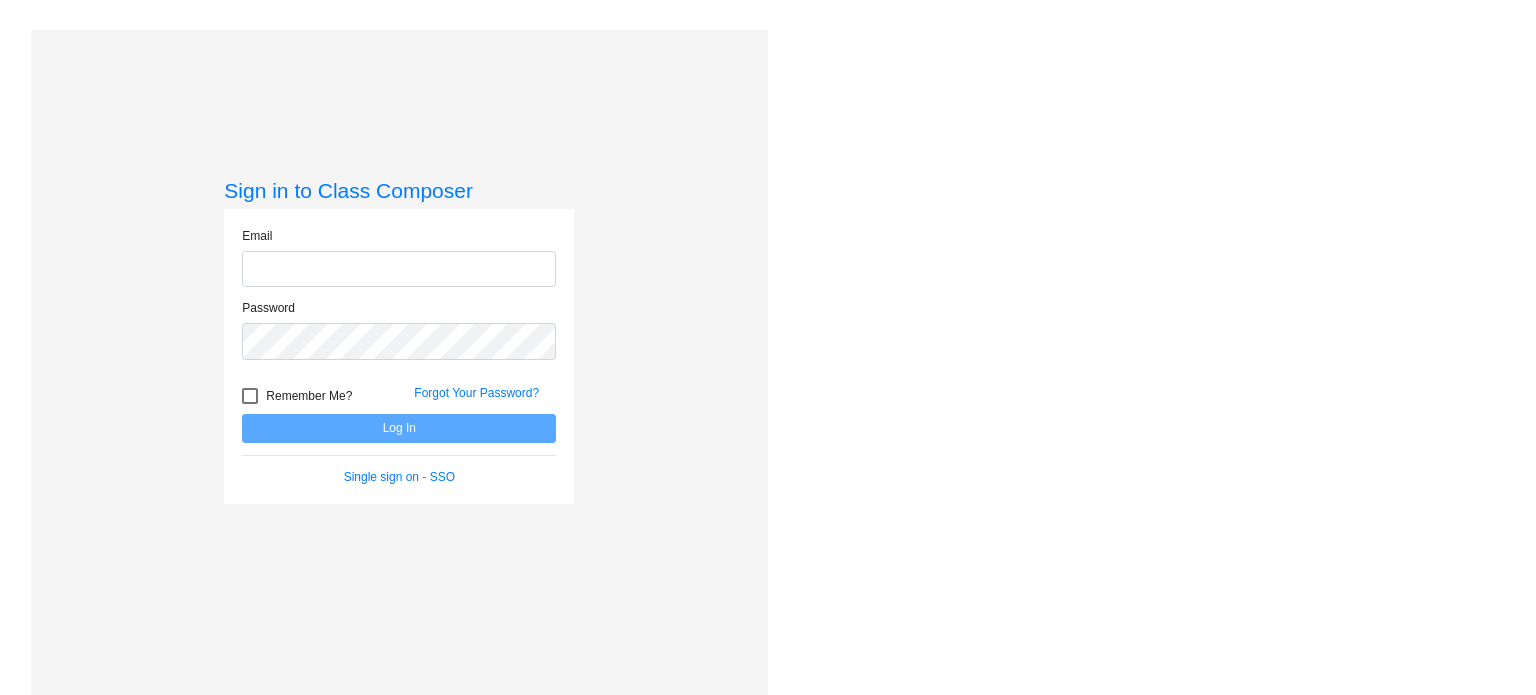 scroll, scrollTop: 0, scrollLeft: 0, axis: both 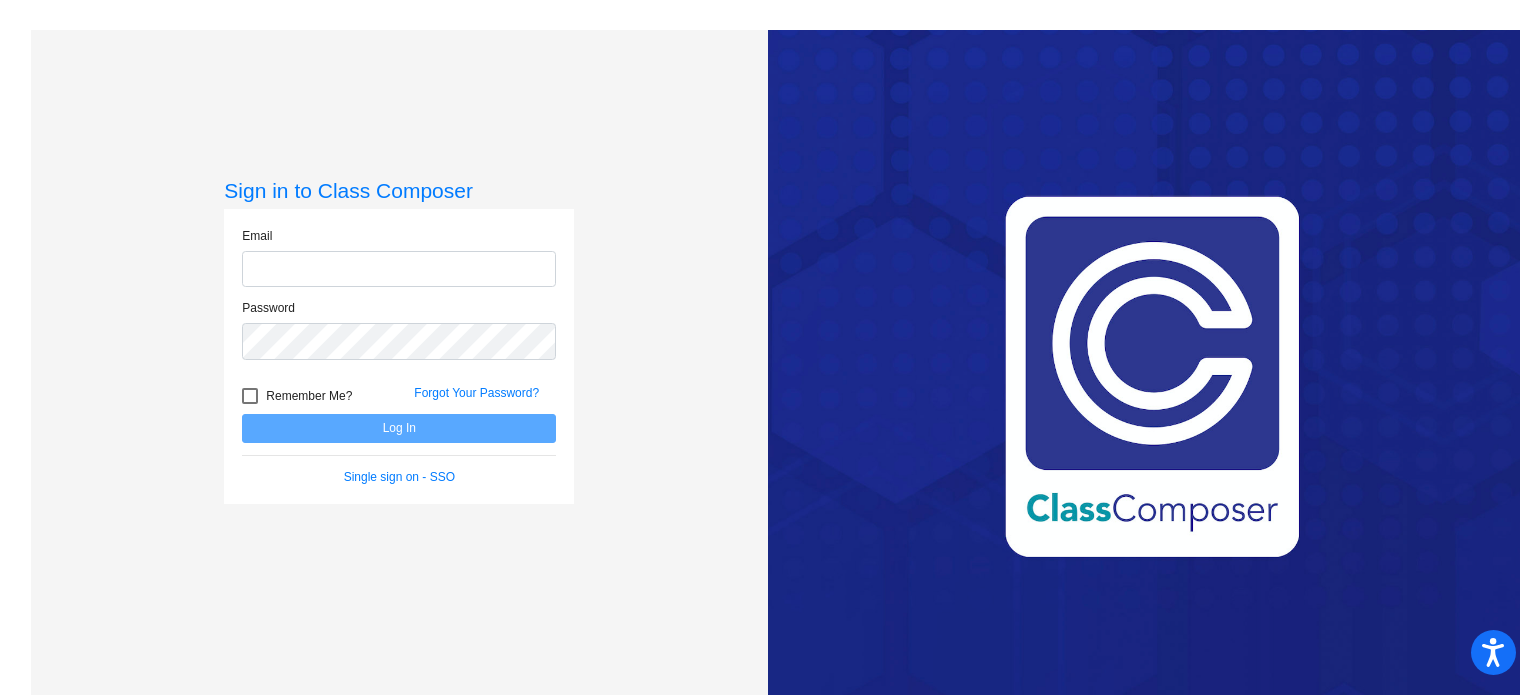 type on "cfletcher@[DOMAIN]" 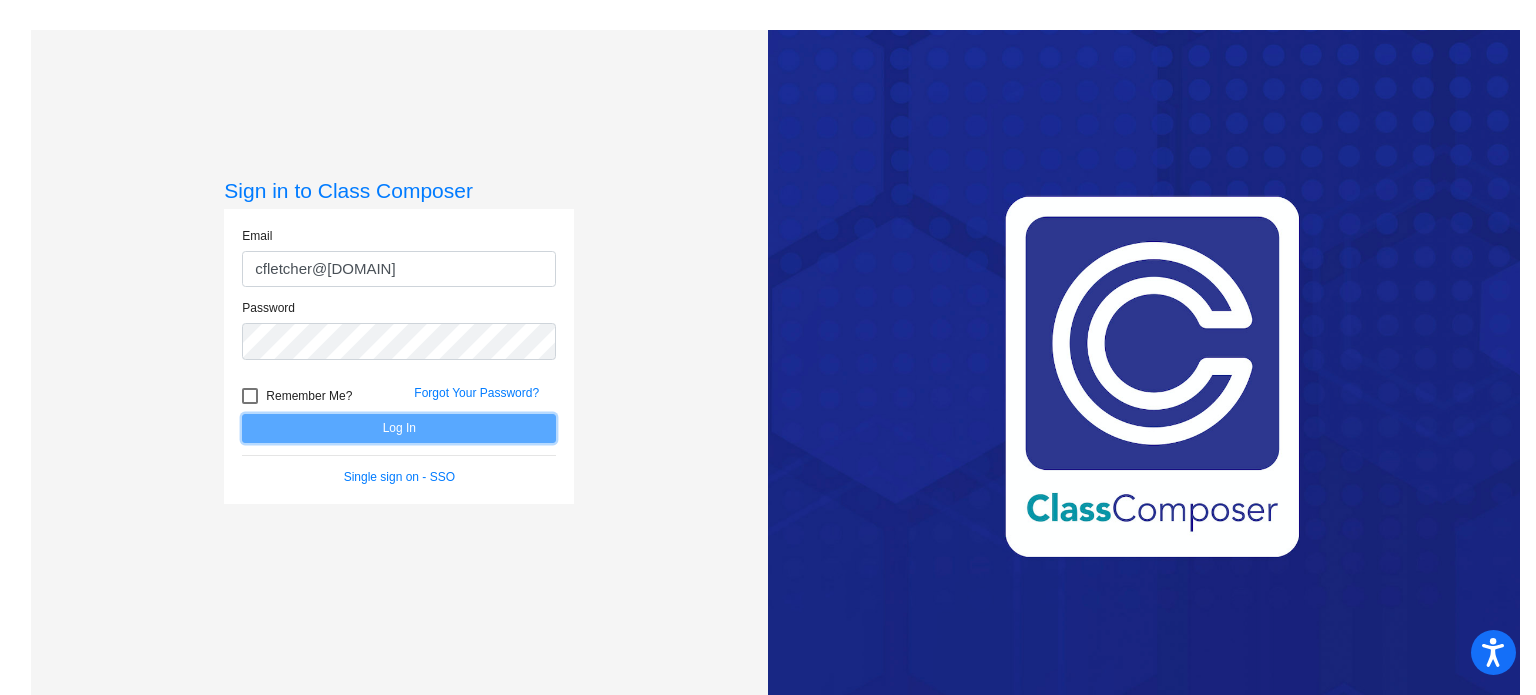 click on "Log In" 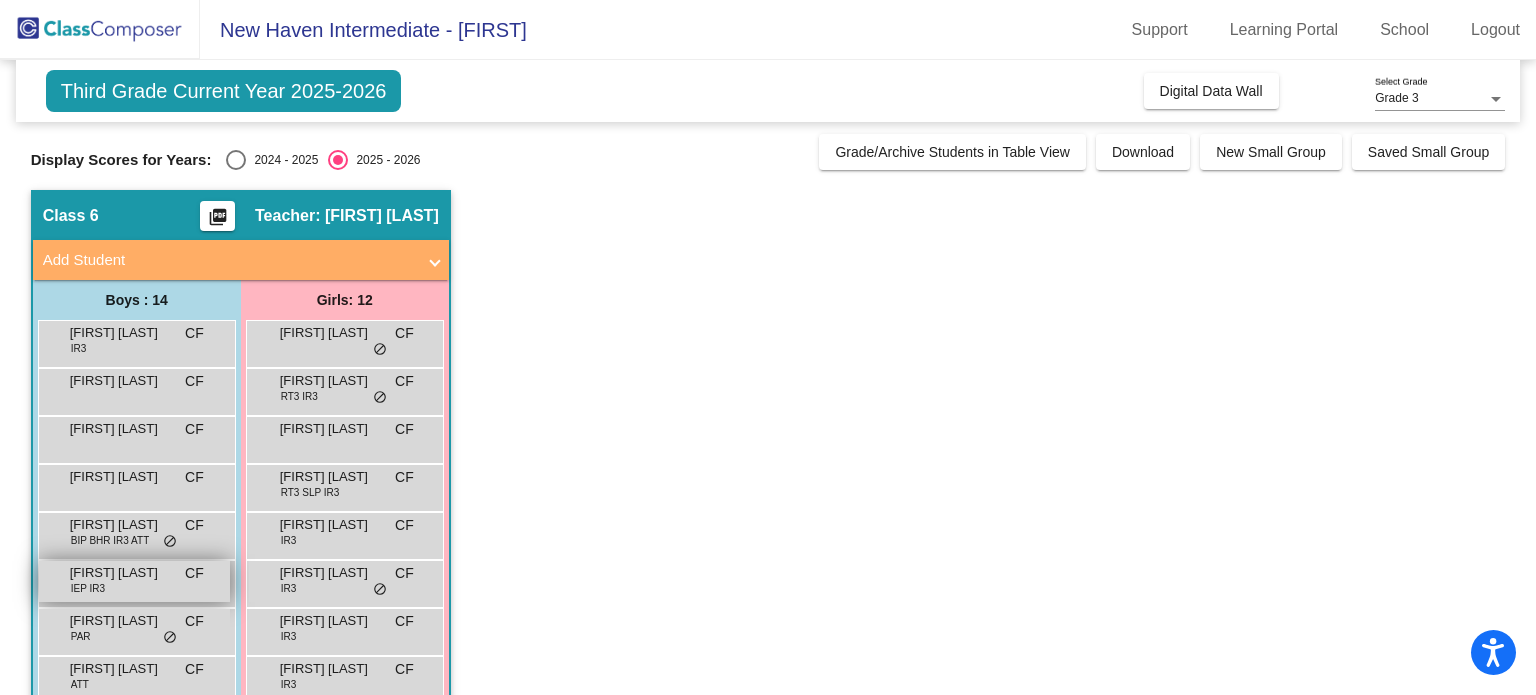 click on "Christopher Waterman" at bounding box center (120, 573) 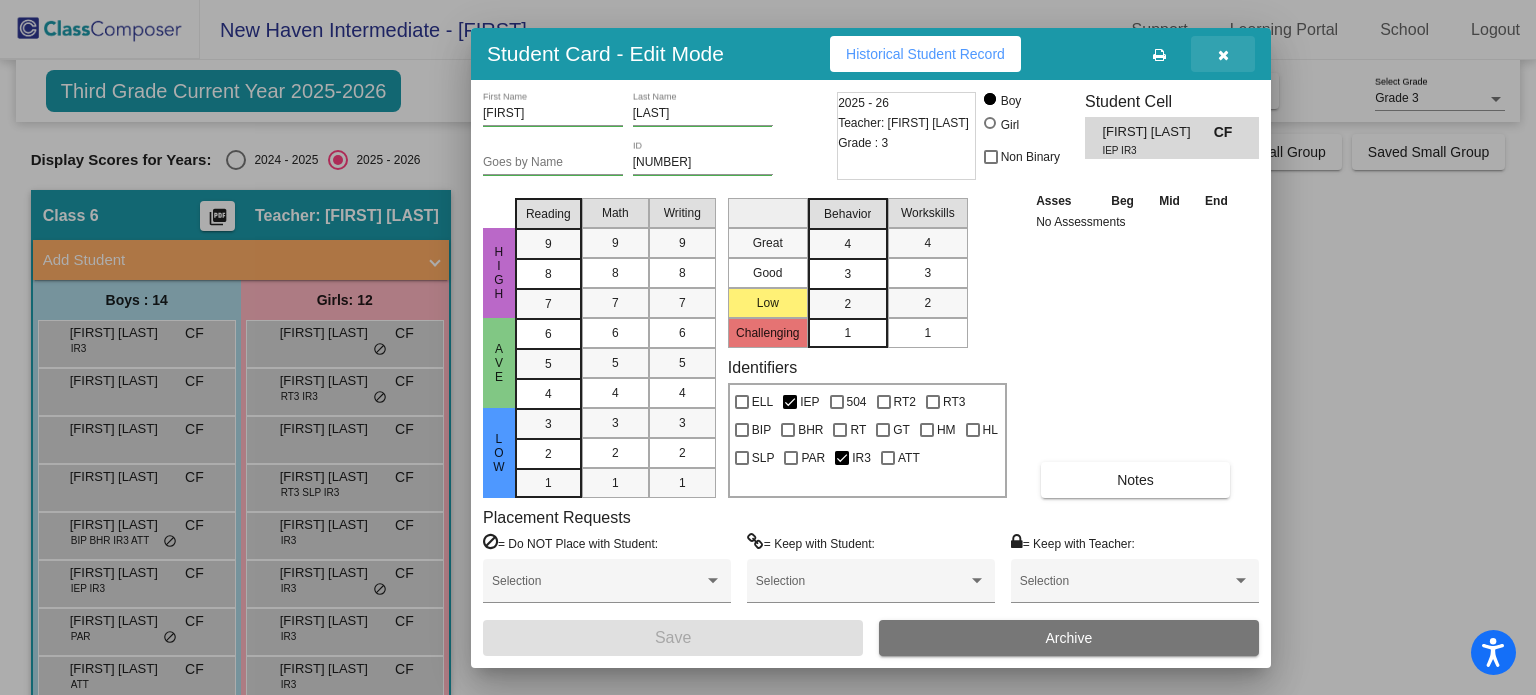 click at bounding box center (1223, 54) 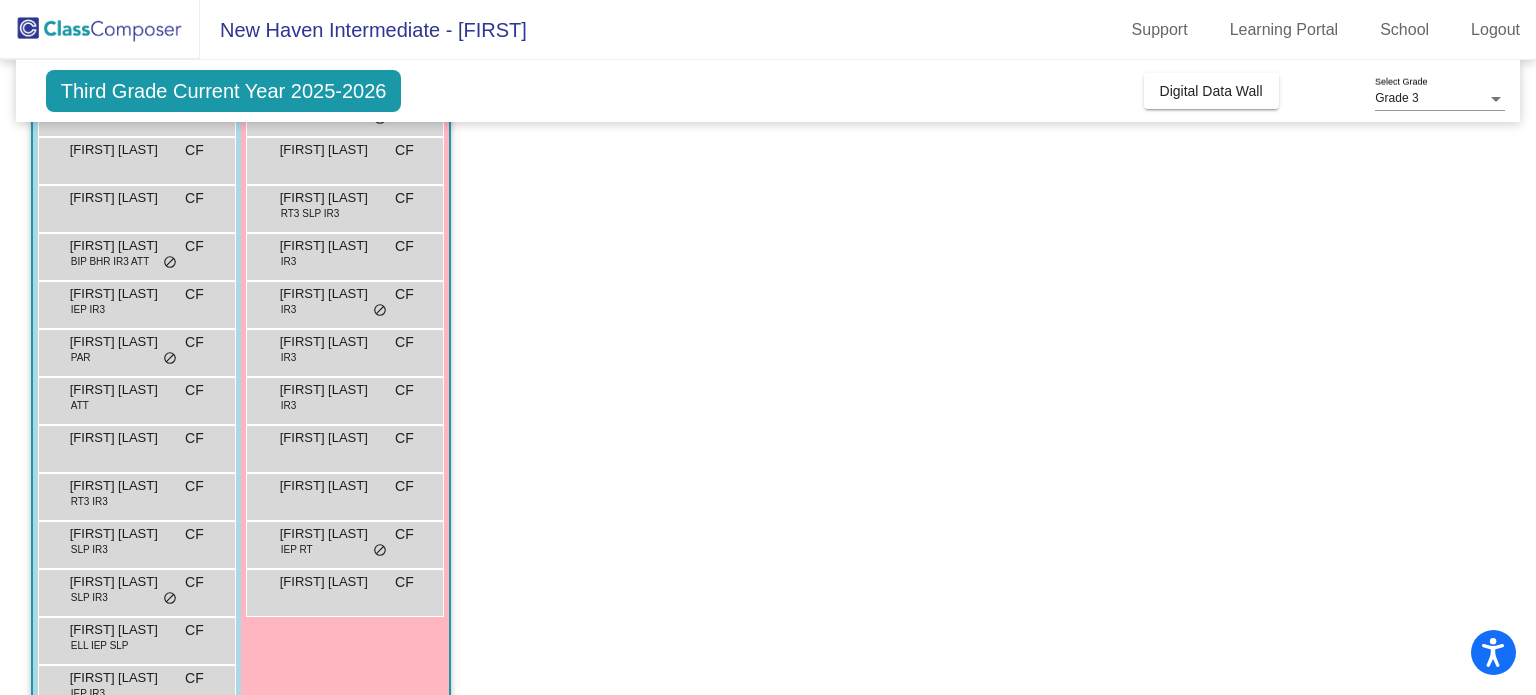 scroll, scrollTop: 279, scrollLeft: 0, axis: vertical 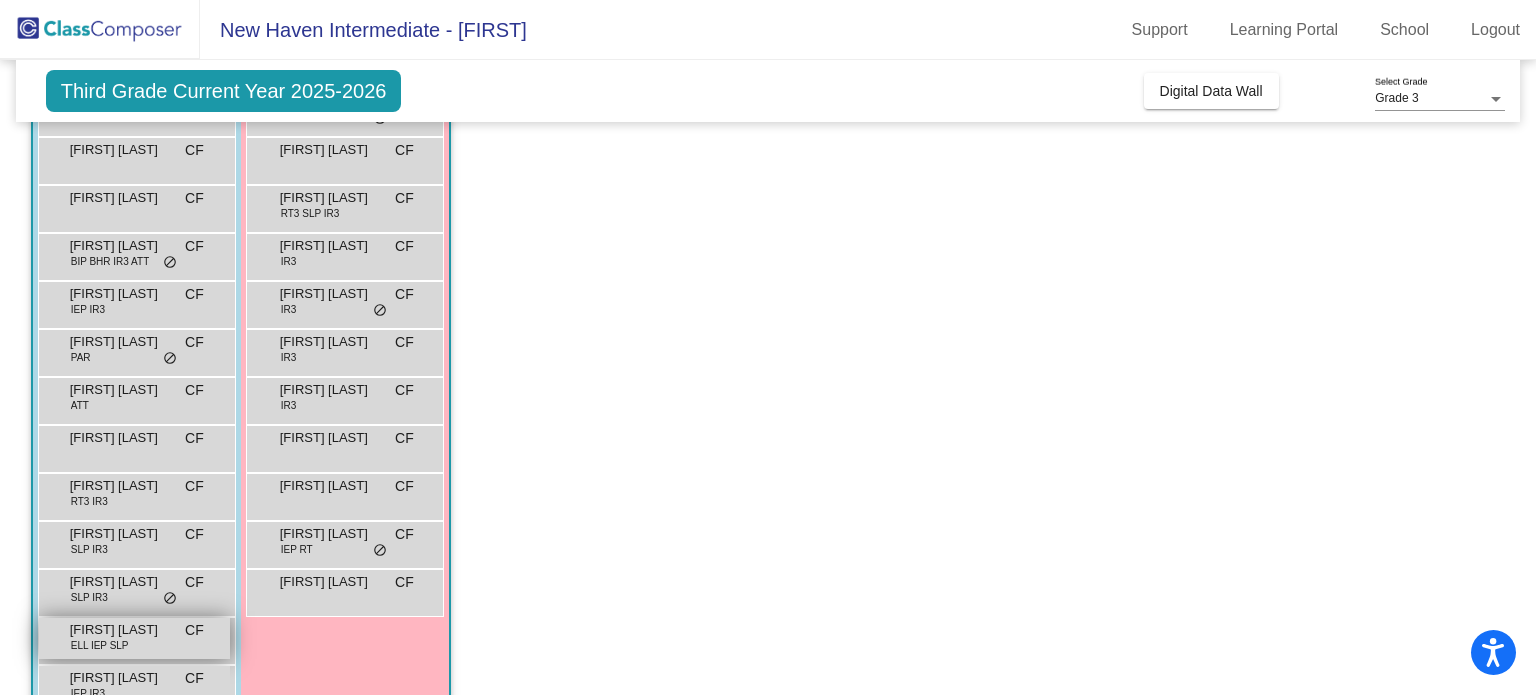 click on "Sebastine Arriaga Cardenas" at bounding box center [120, 630] 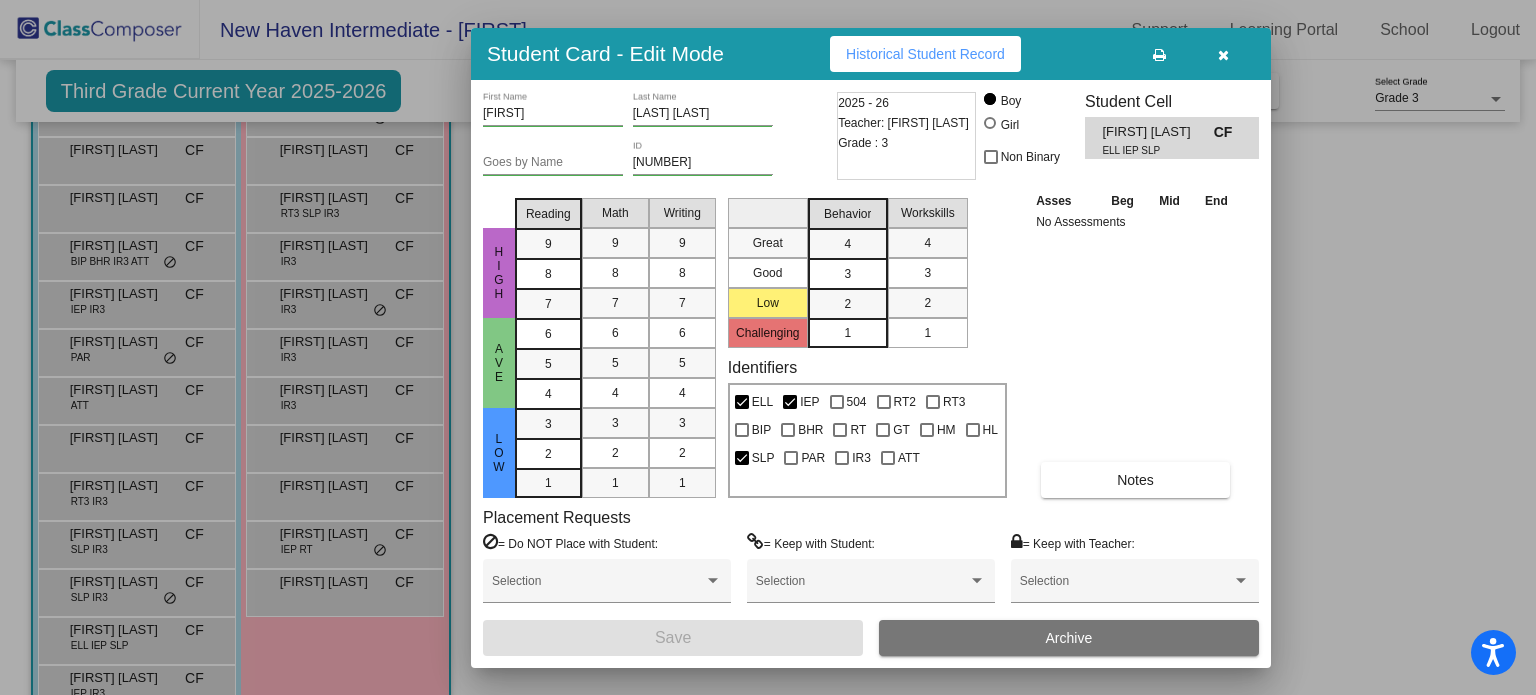 click at bounding box center [1223, 55] 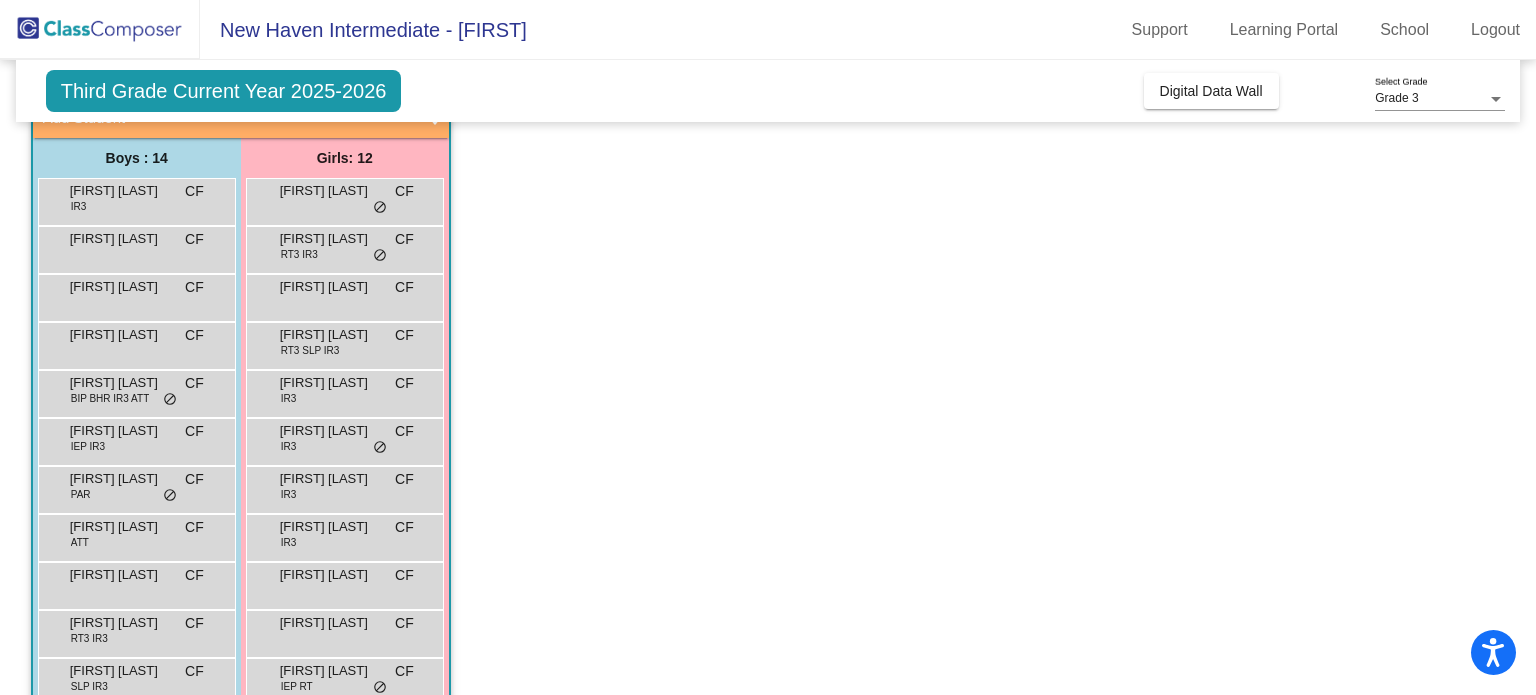 scroll, scrollTop: 120, scrollLeft: 0, axis: vertical 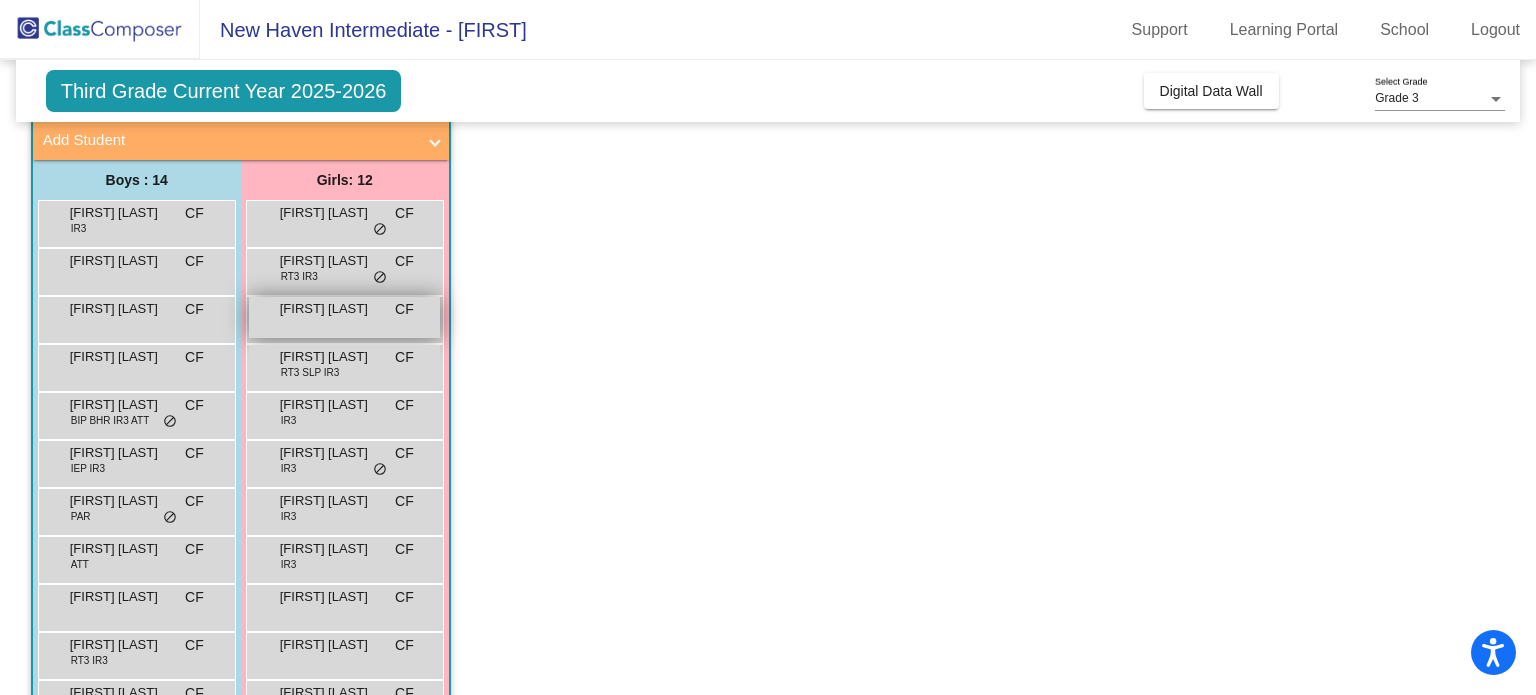 click on "Amelia Humphrey" at bounding box center [330, 309] 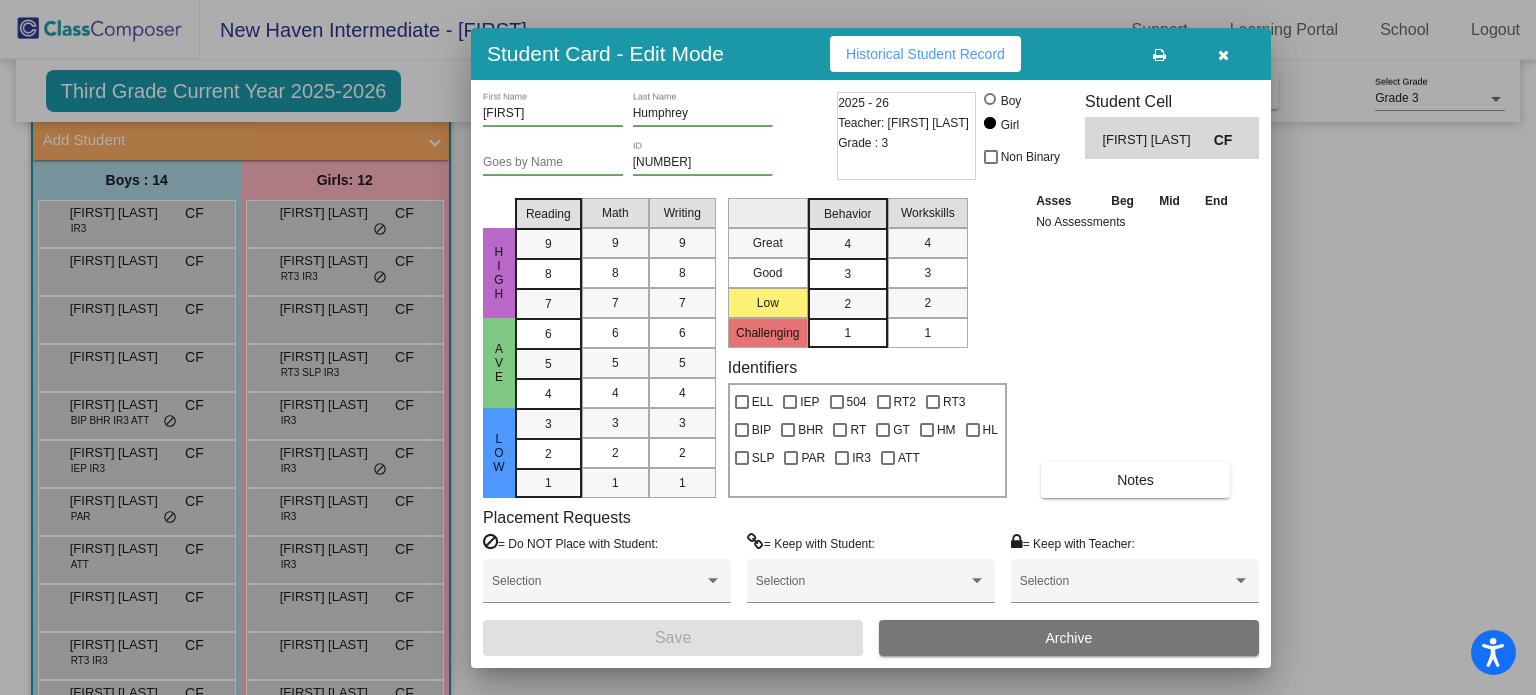click at bounding box center (1223, 55) 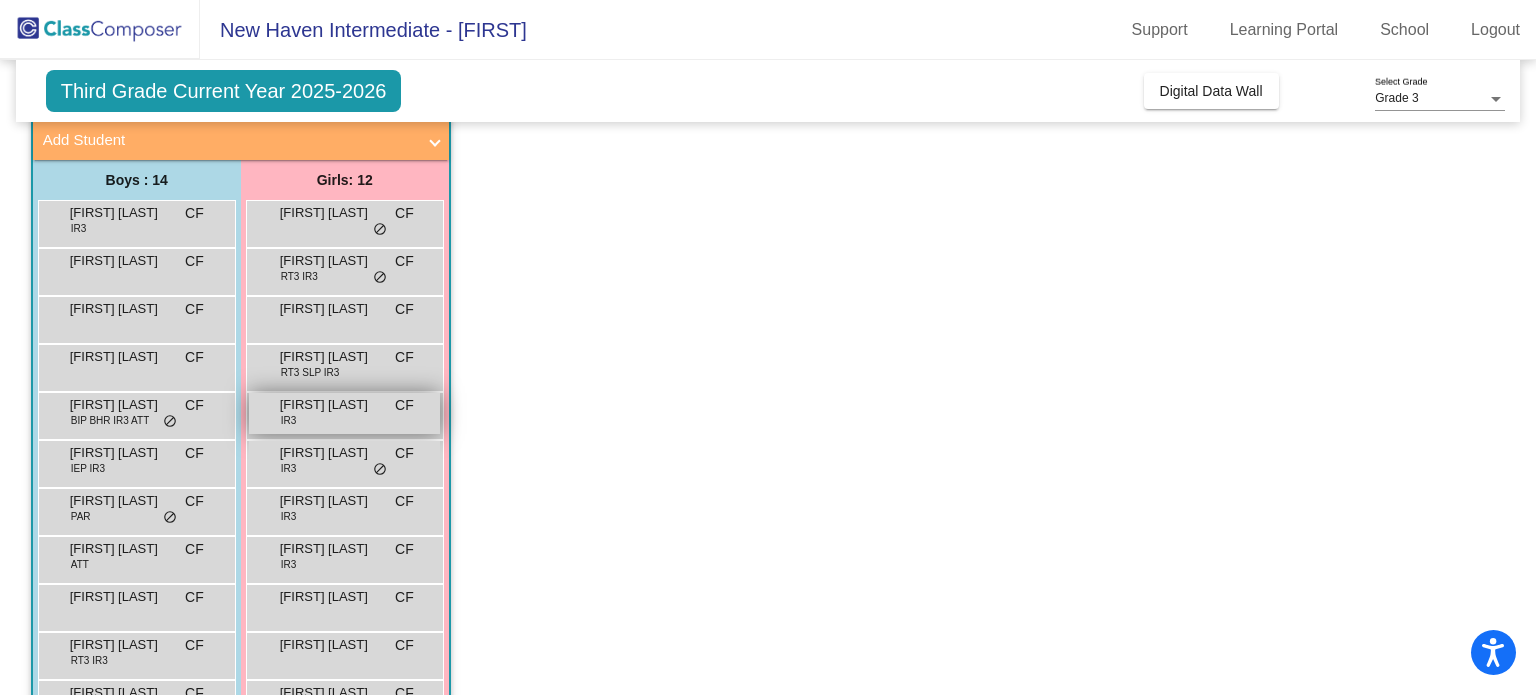 click on "Gracelynn Edwards IR3 CF lock do_not_disturb_alt" at bounding box center [344, 413] 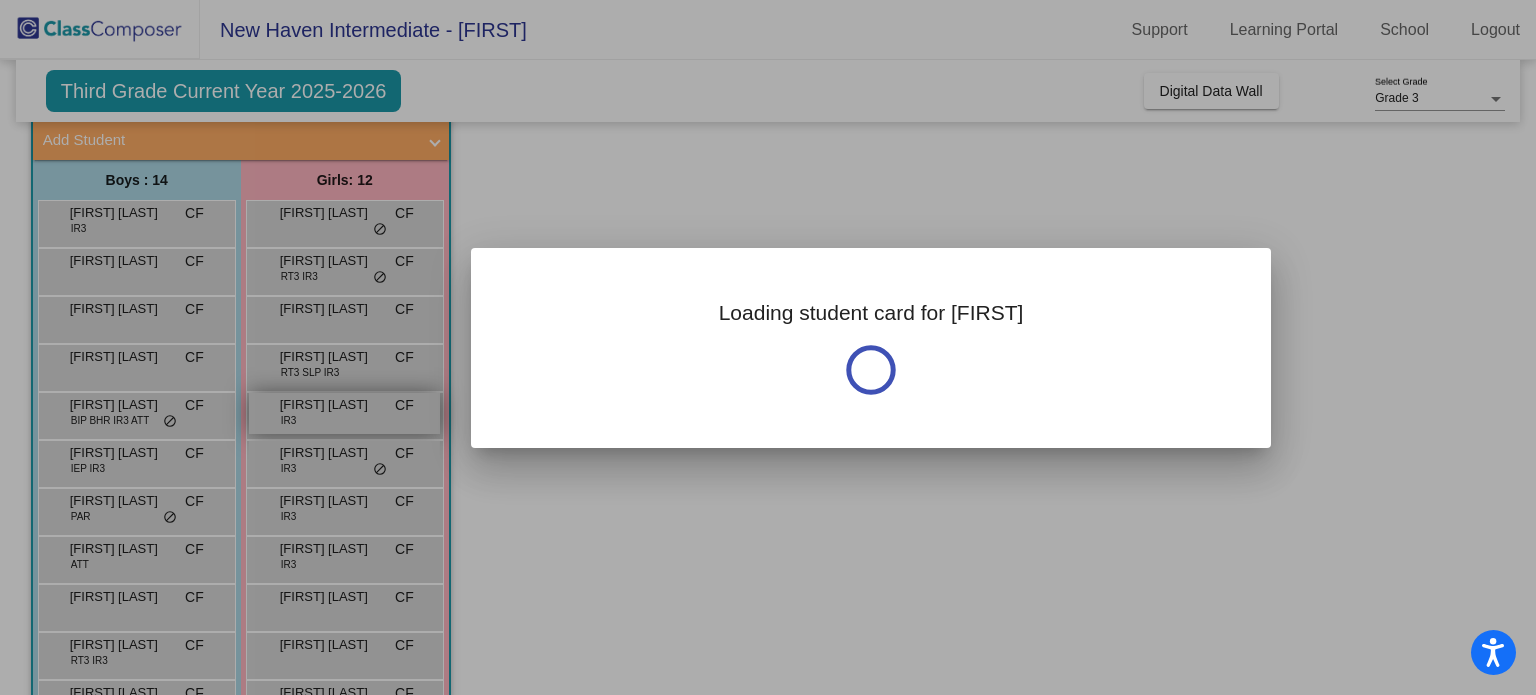 click at bounding box center [768, 347] 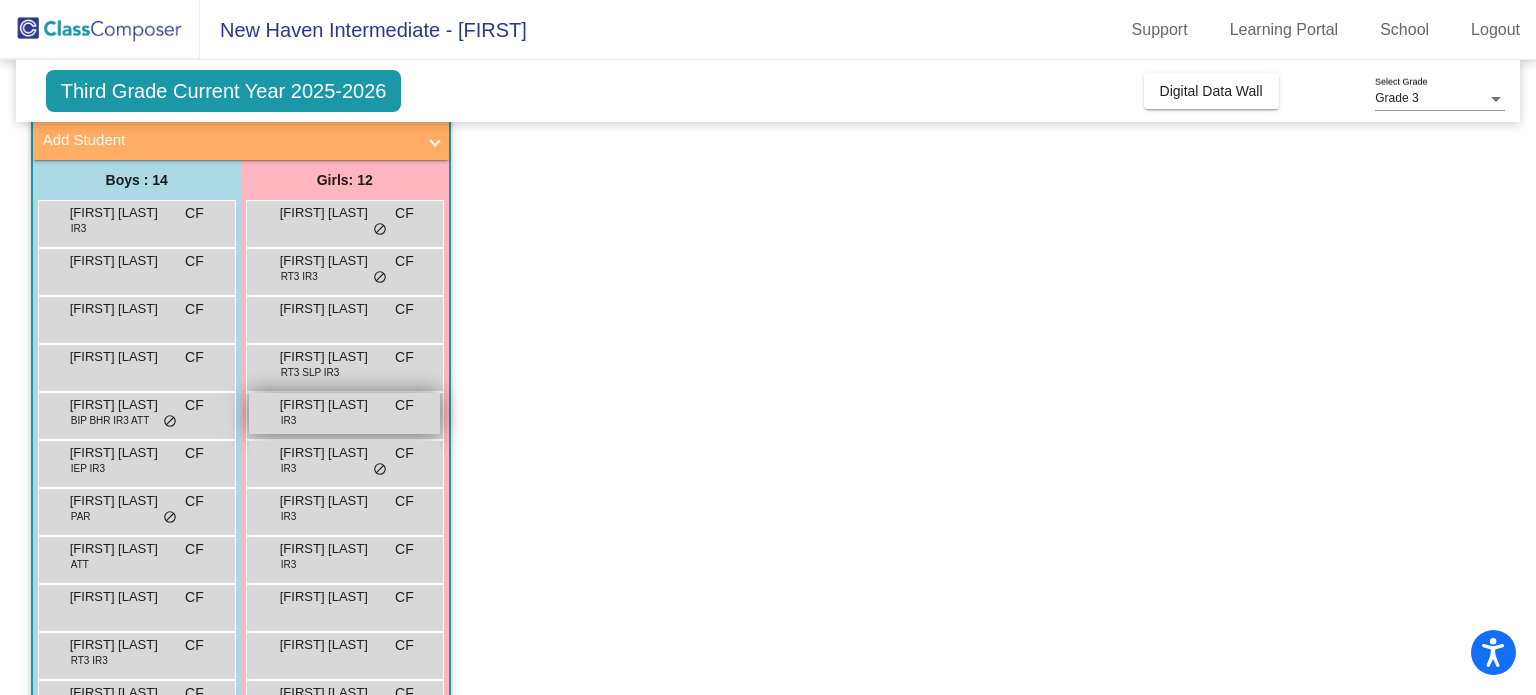 click on "Gracelynn Edwards" at bounding box center [330, 405] 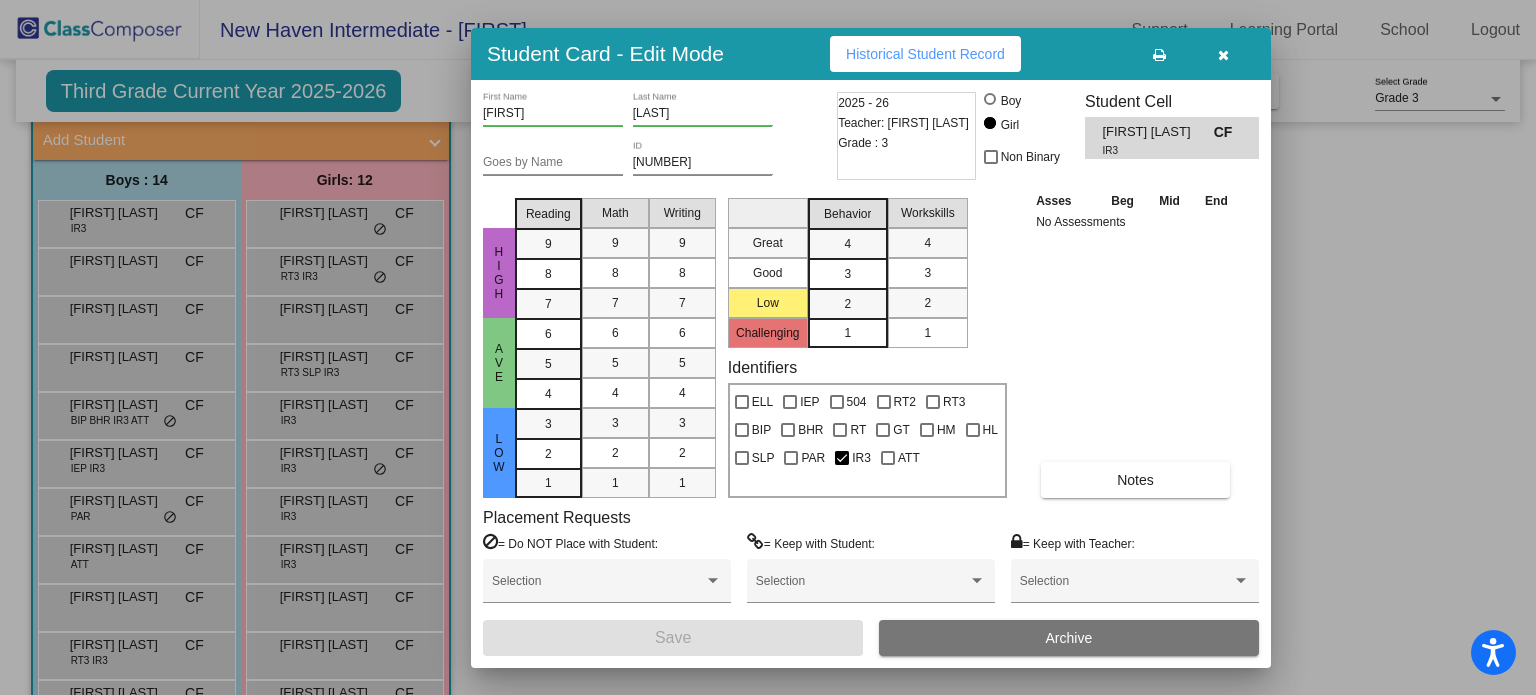 click at bounding box center [1223, 54] 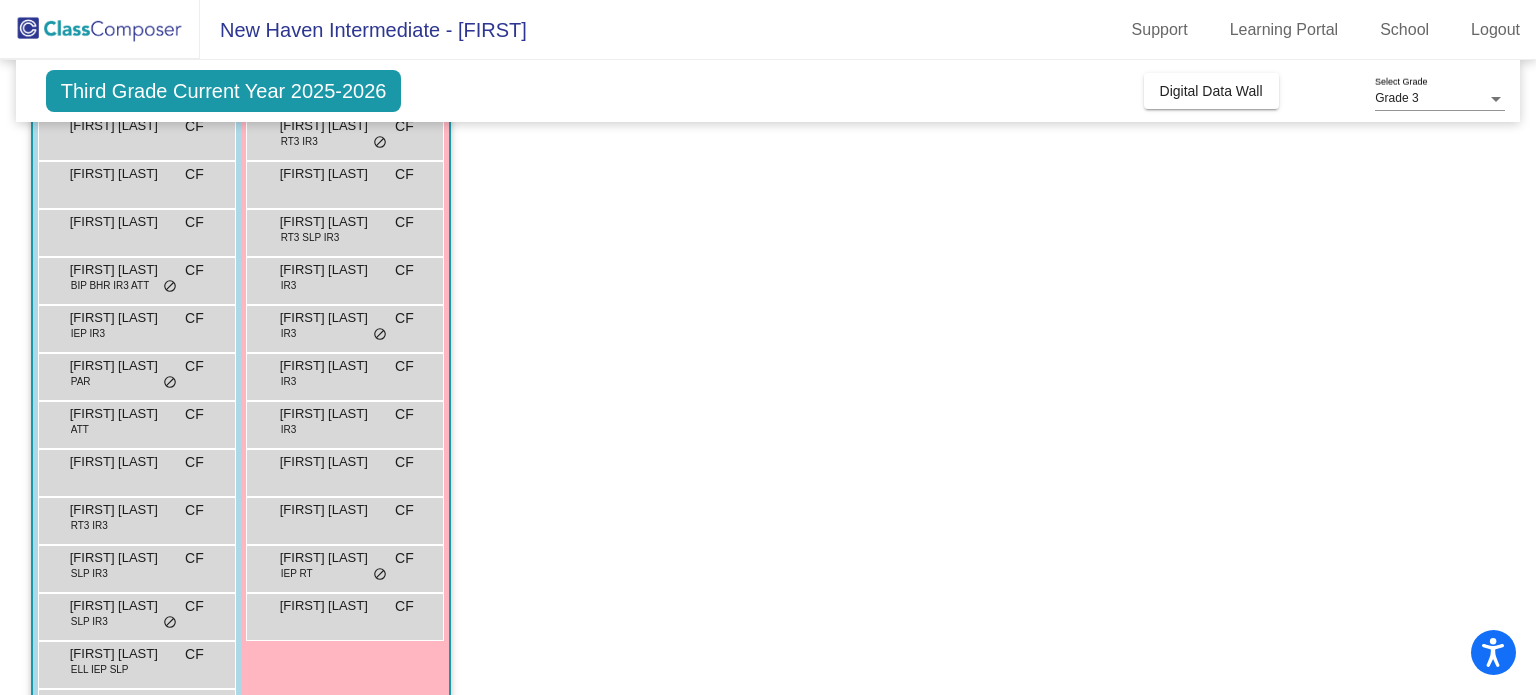 scroll, scrollTop: 256, scrollLeft: 0, axis: vertical 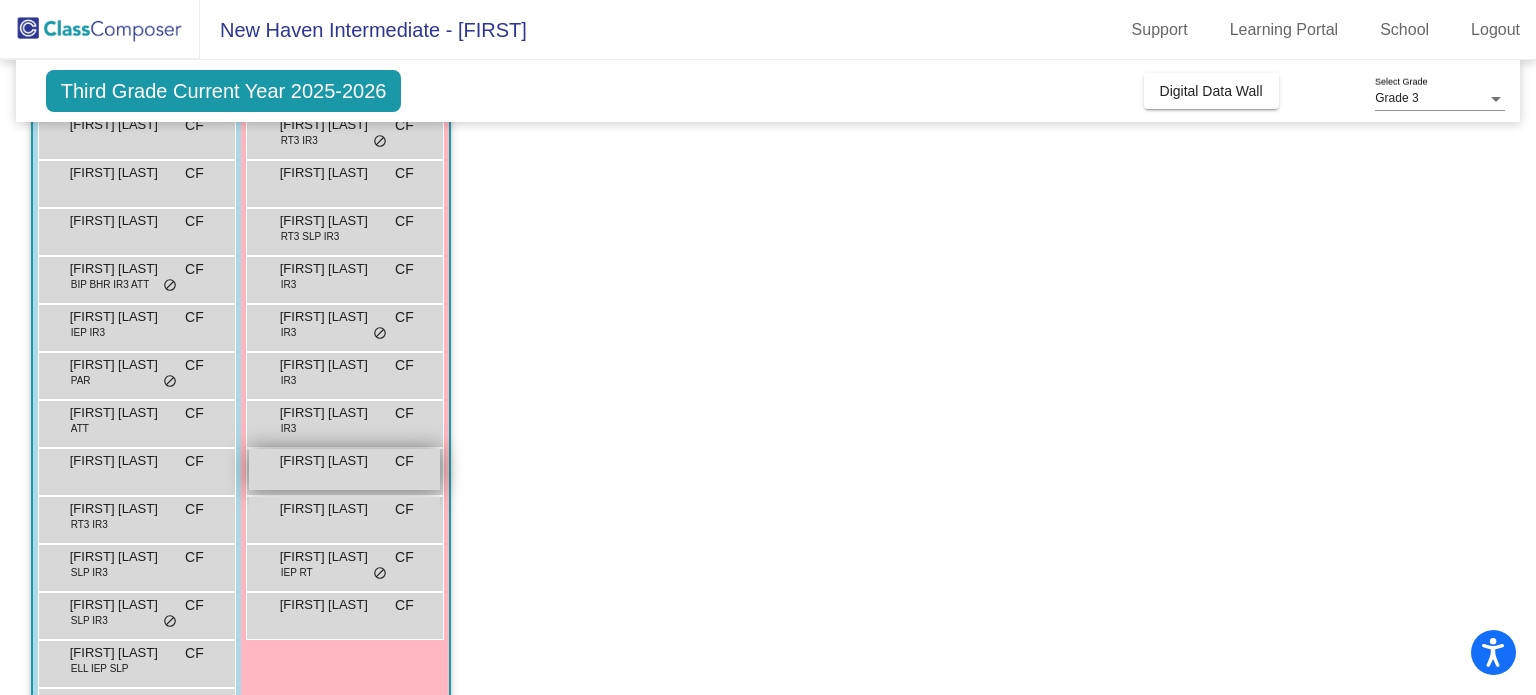 click on "Mila Lewandowski CF lock do_not_disturb_alt" at bounding box center (344, 469) 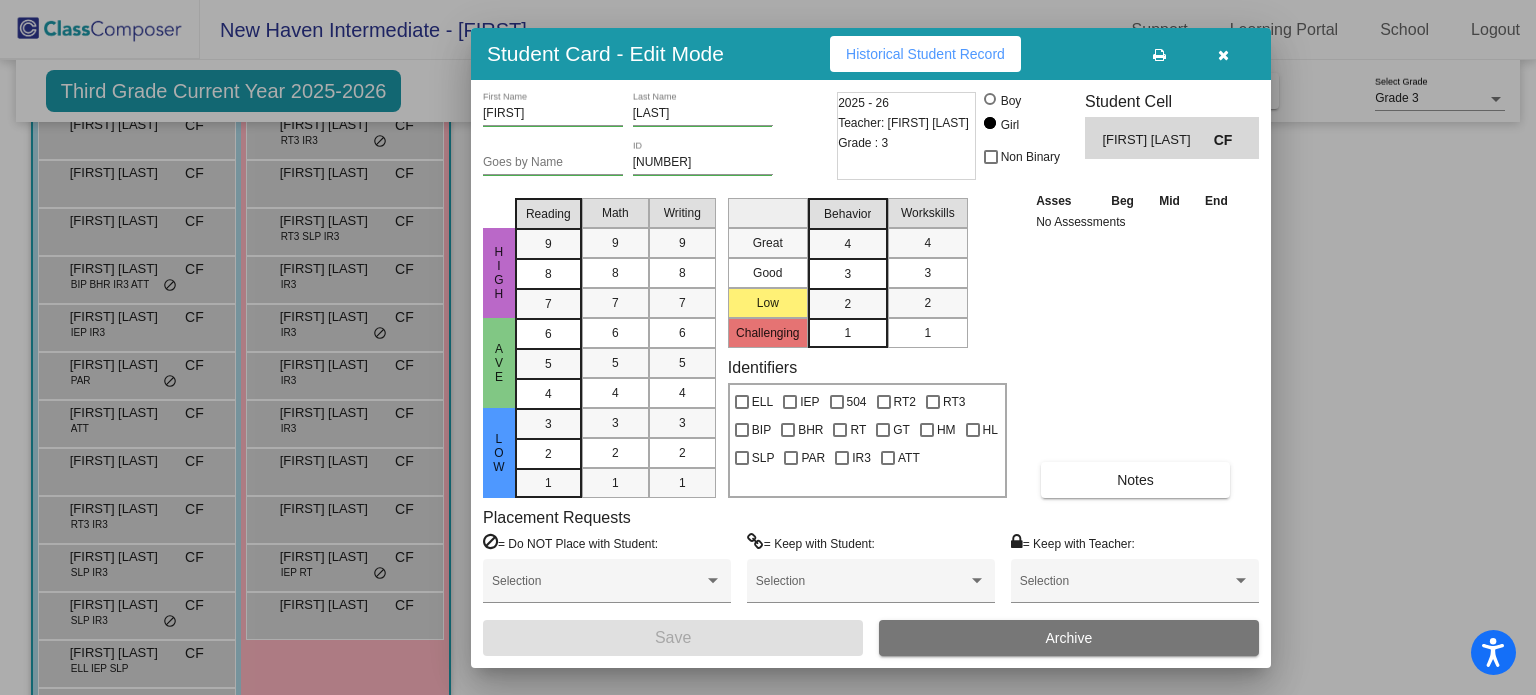 click at bounding box center [1223, 54] 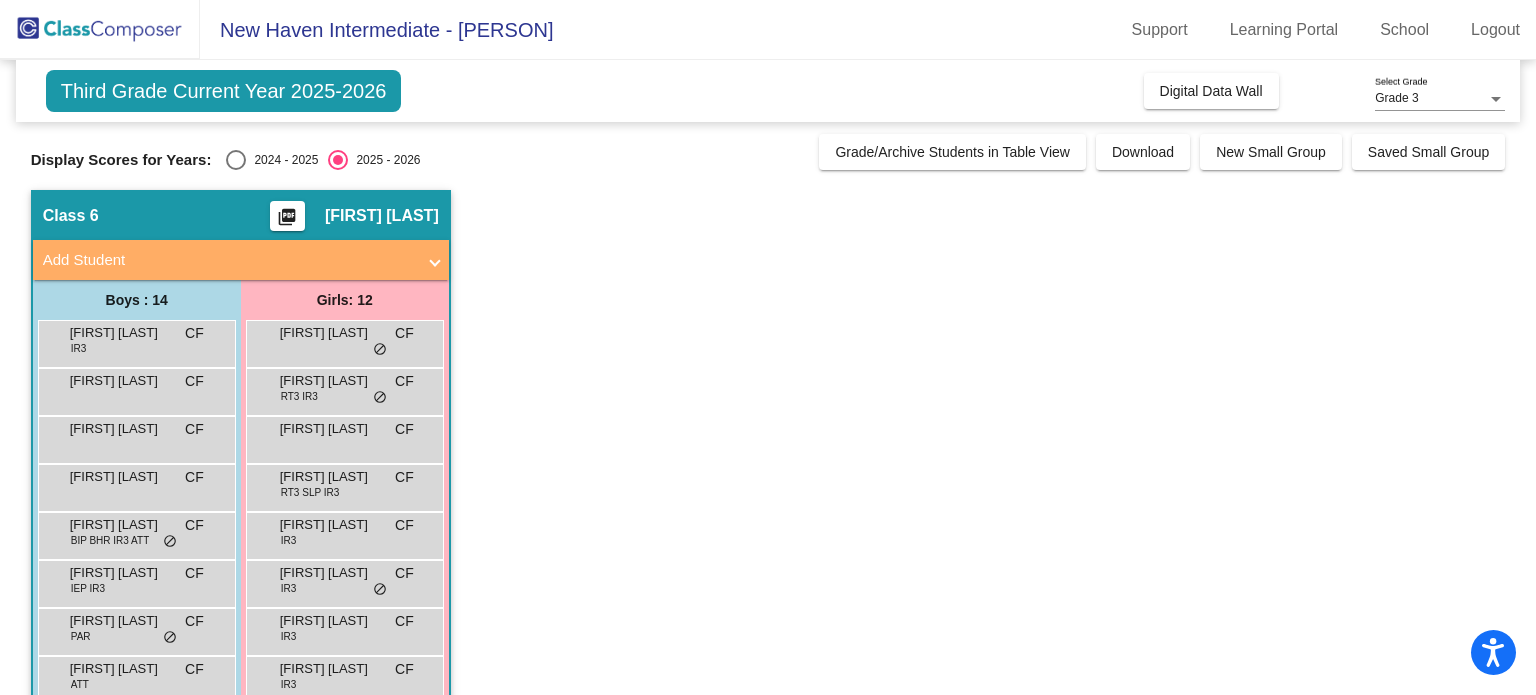 scroll, scrollTop: 0, scrollLeft: 0, axis: both 